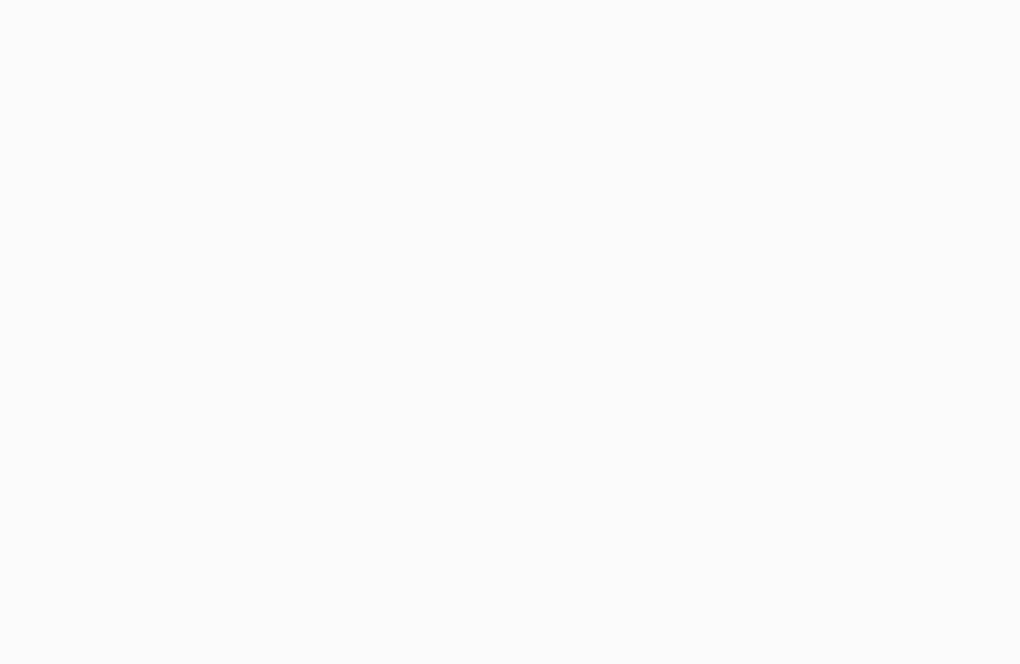 scroll, scrollTop: 0, scrollLeft: 0, axis: both 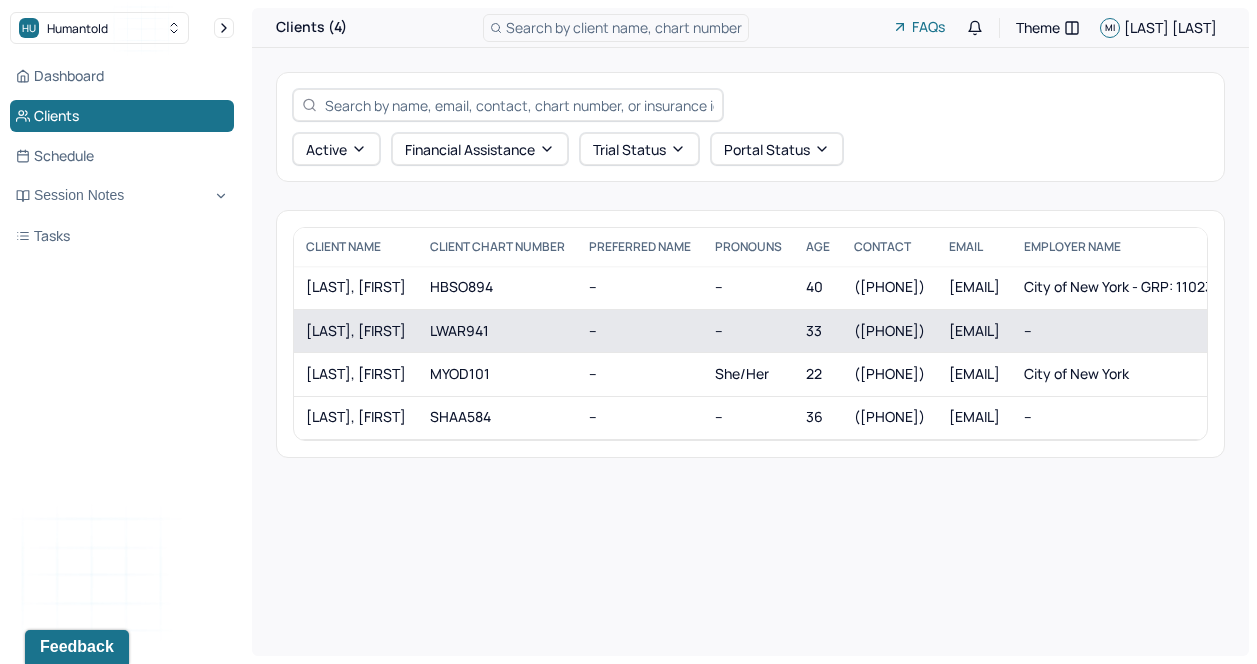click on "LWAR941" at bounding box center [497, 330] 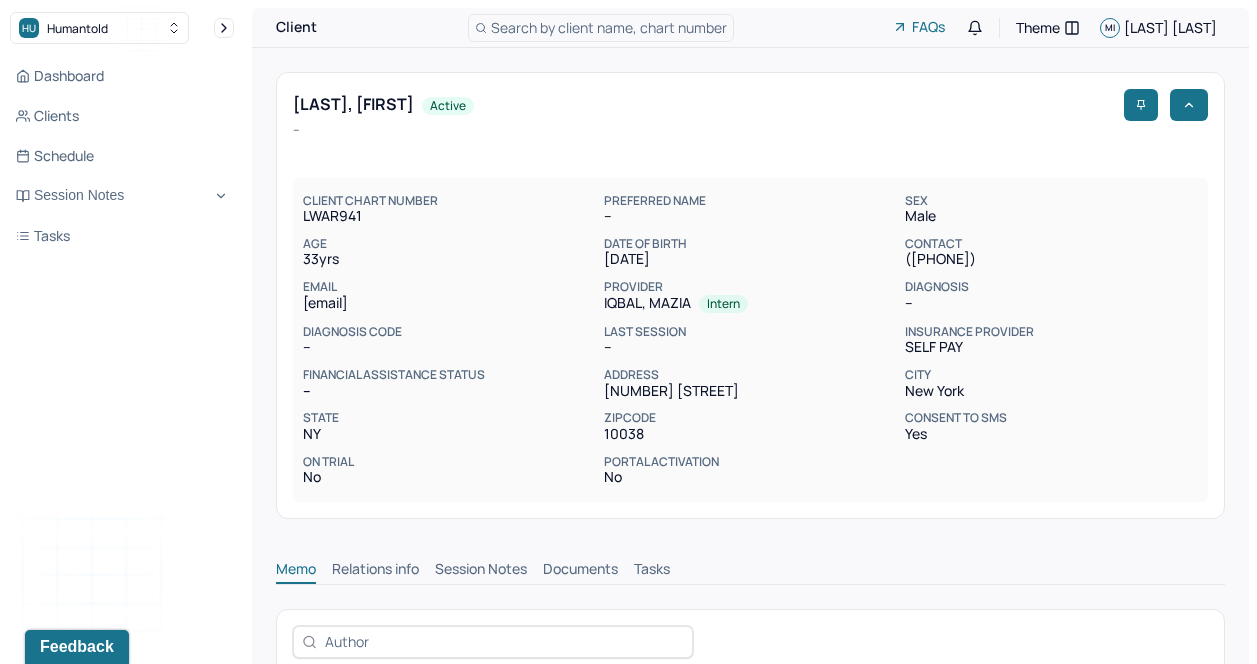 scroll, scrollTop: 0, scrollLeft: 0, axis: both 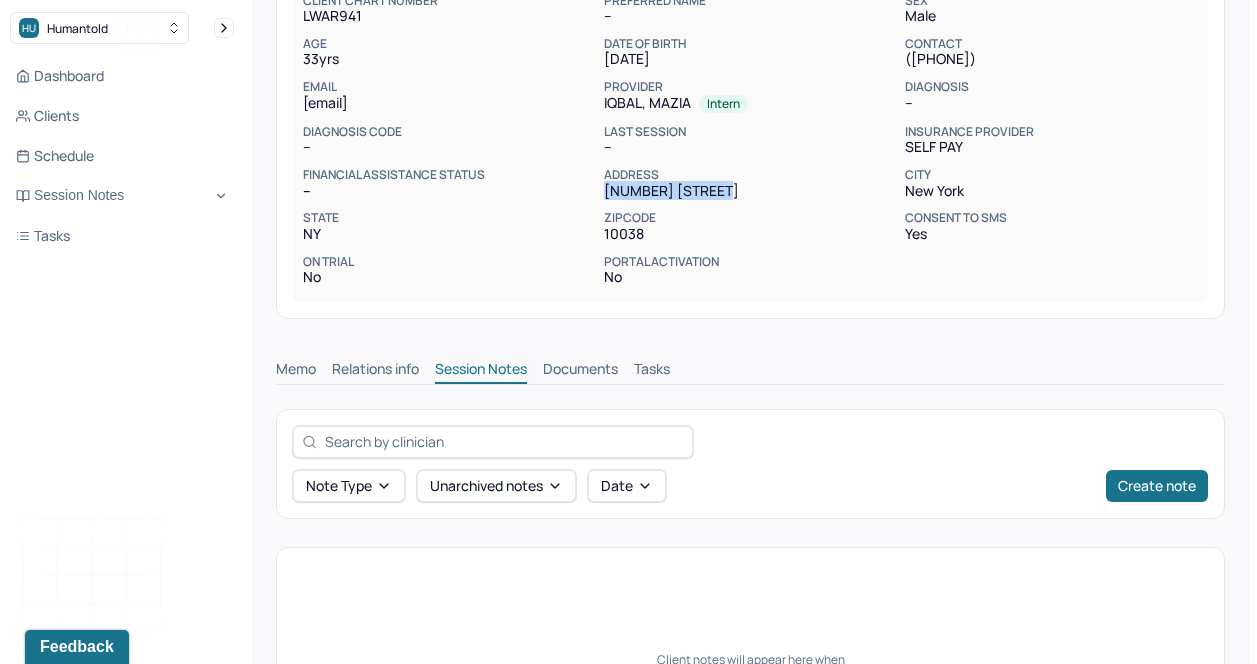 drag, startPoint x: 602, startPoint y: 190, endPoint x: 725, endPoint y: 190, distance: 123 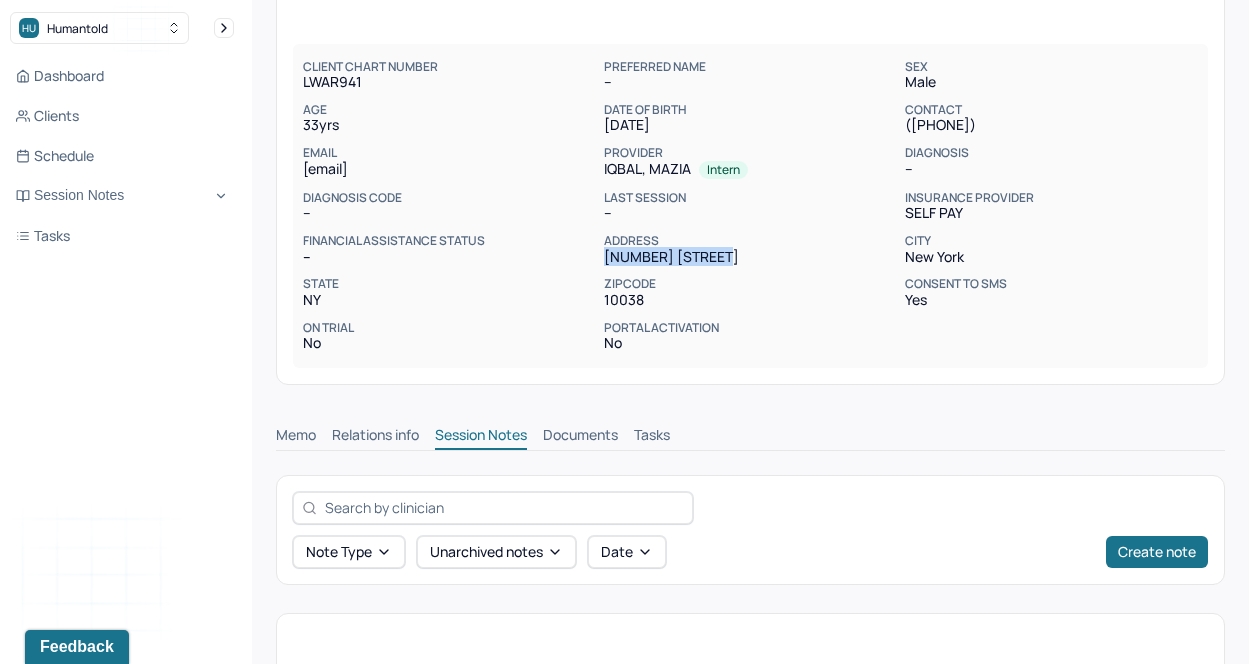 scroll, scrollTop: 132, scrollLeft: 0, axis: vertical 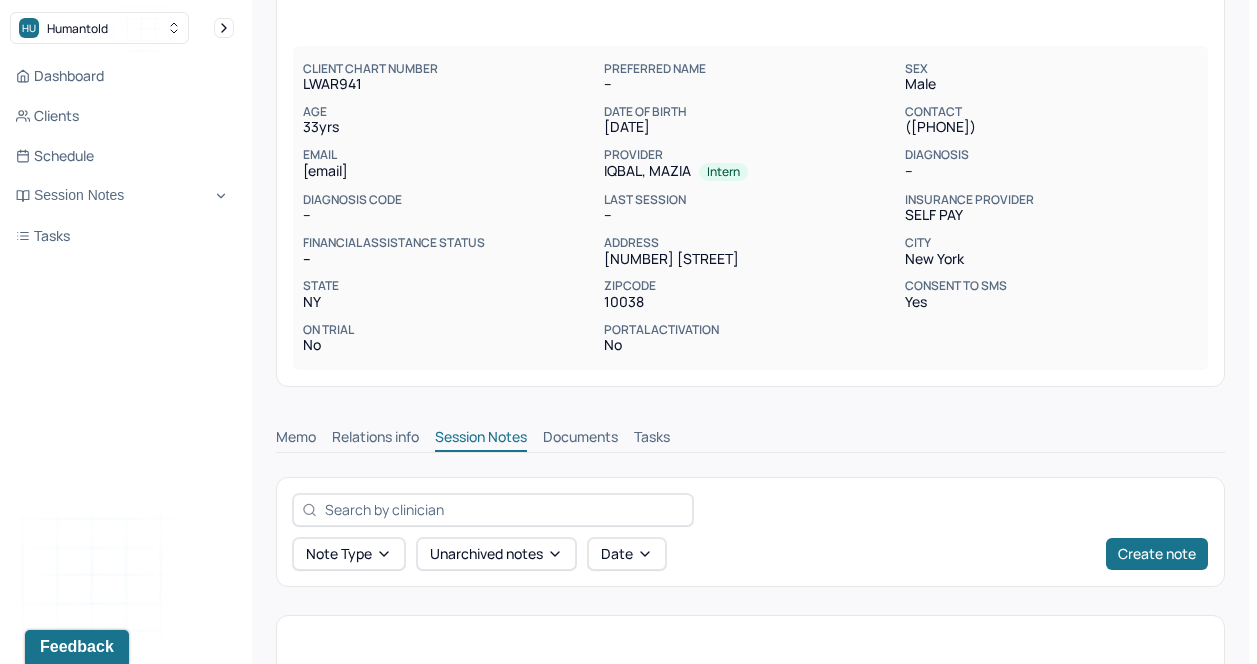 click on "Note type Unarchived notes Date Create note" at bounding box center [750, 554] 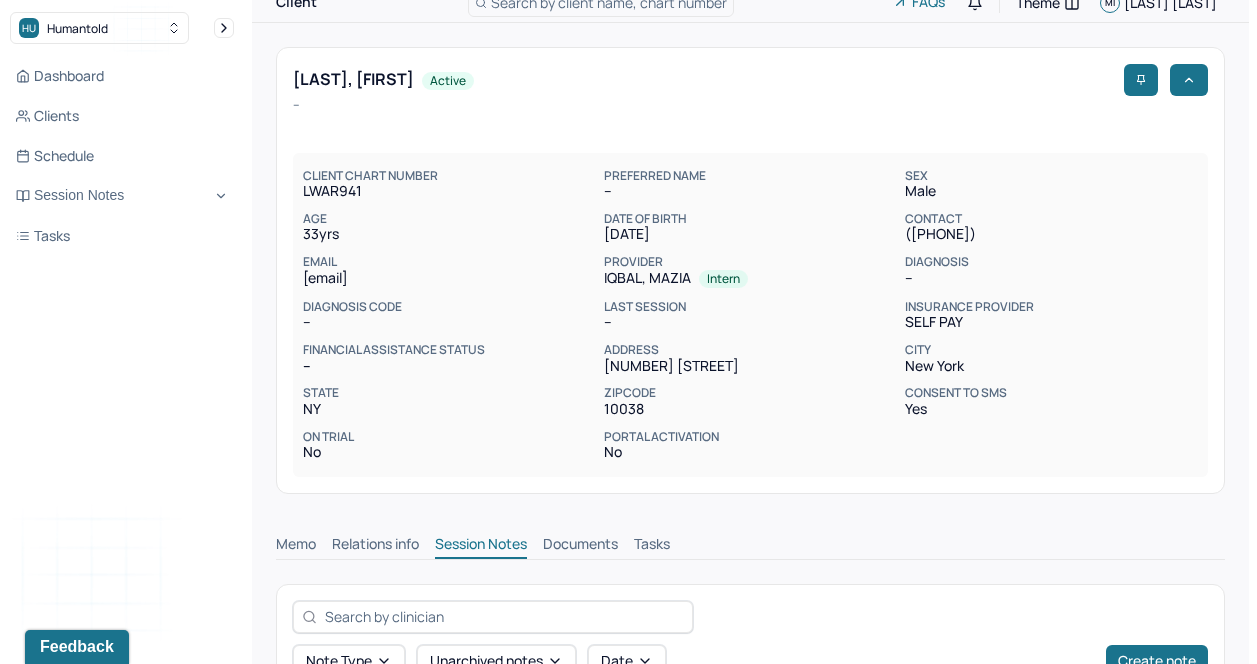 scroll, scrollTop: 0, scrollLeft: 0, axis: both 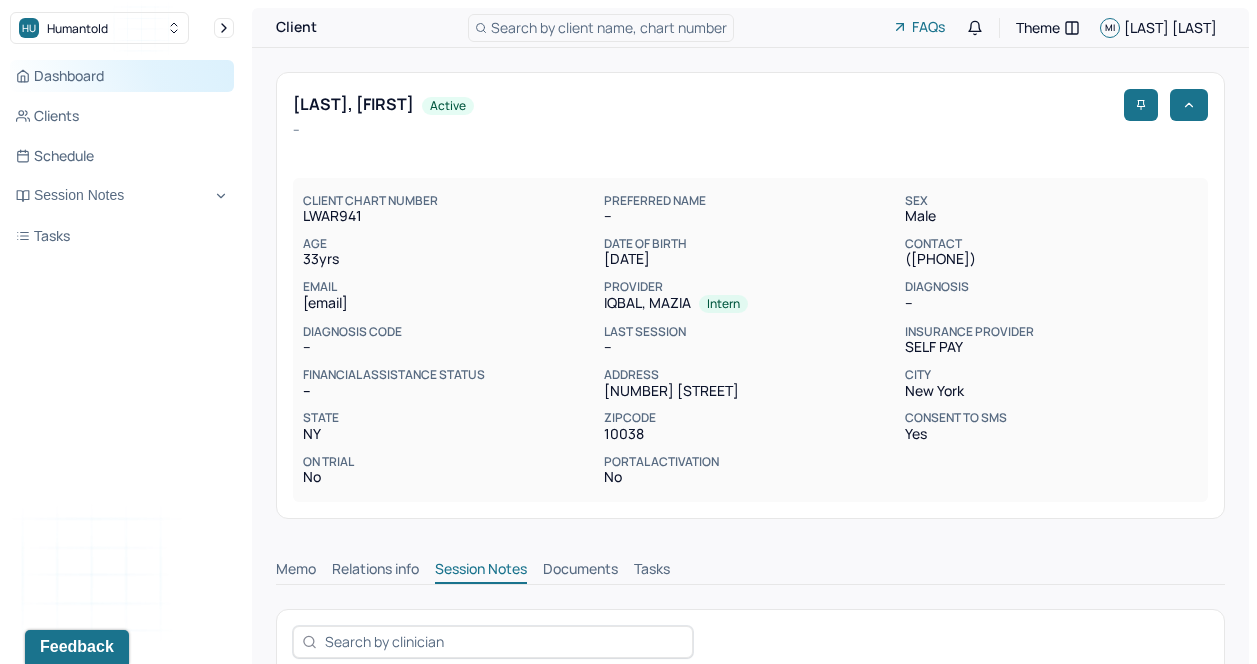 click on "Dashboard" at bounding box center [122, 76] 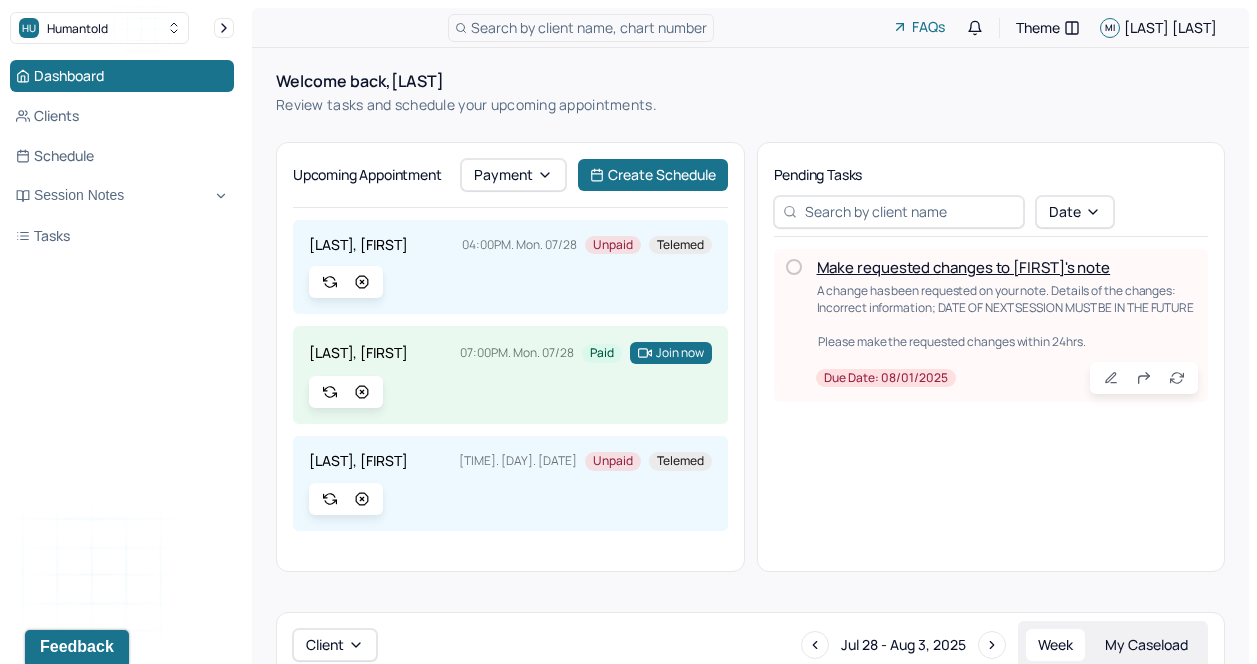 click on "Make requested changes to [FIRST]'s note" at bounding box center (964, 267) 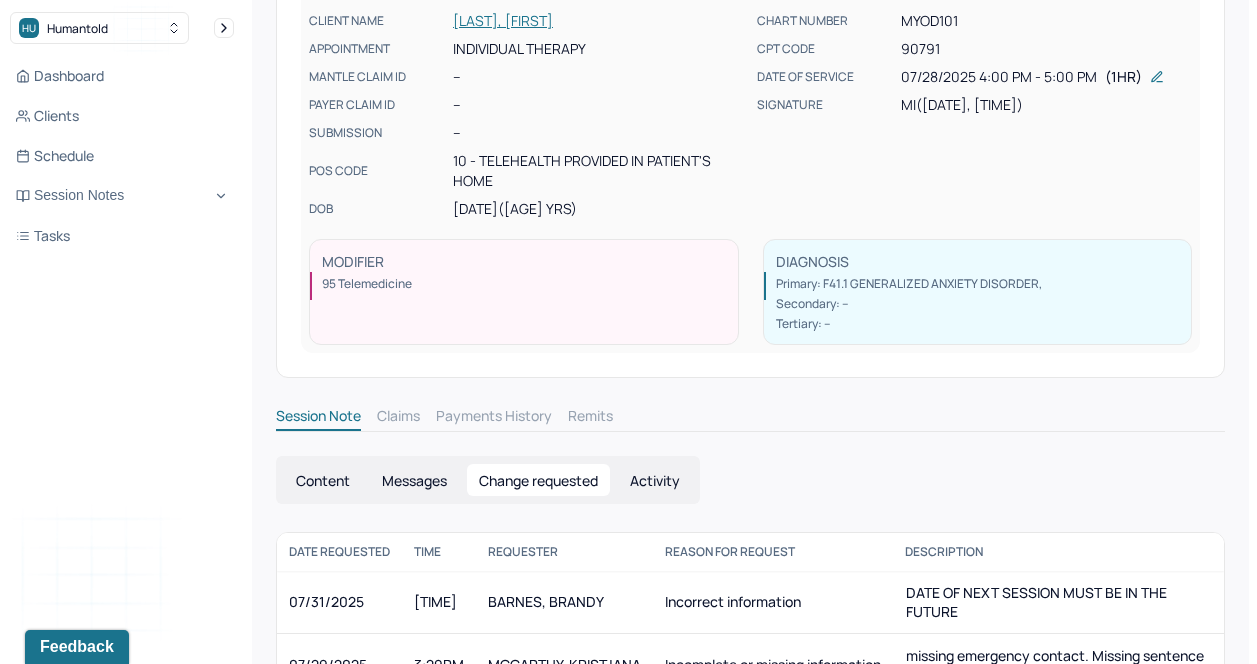 scroll, scrollTop: 258, scrollLeft: 0, axis: vertical 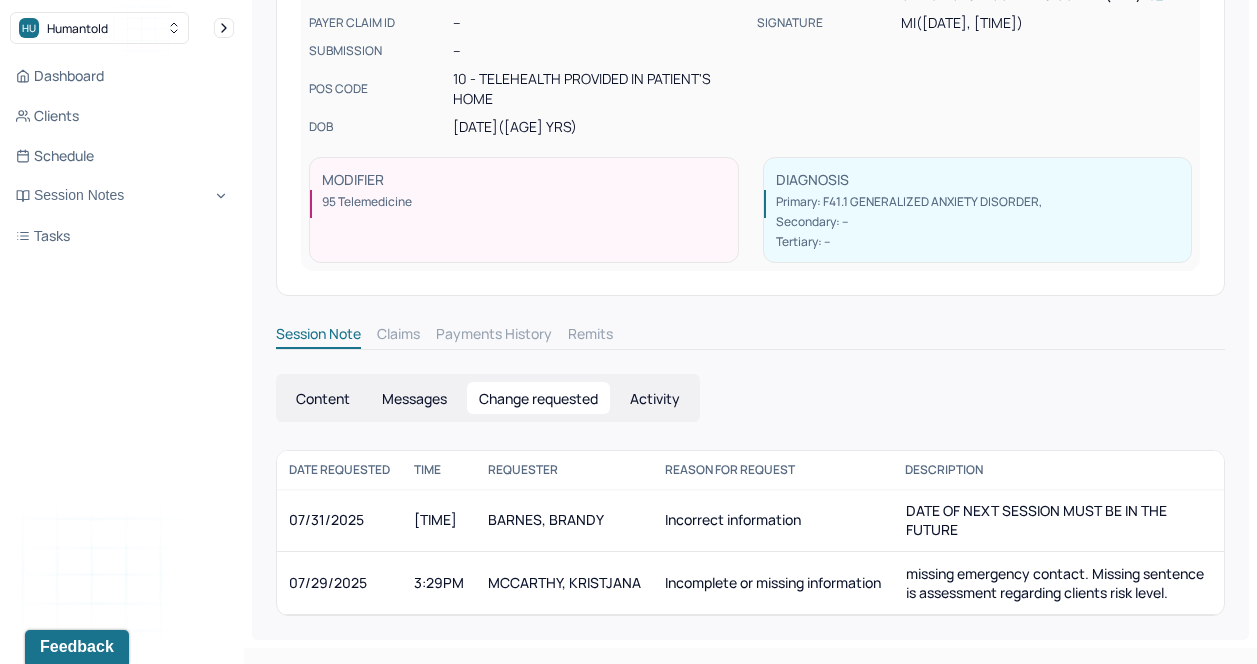 click on "Content" at bounding box center [323, 398] 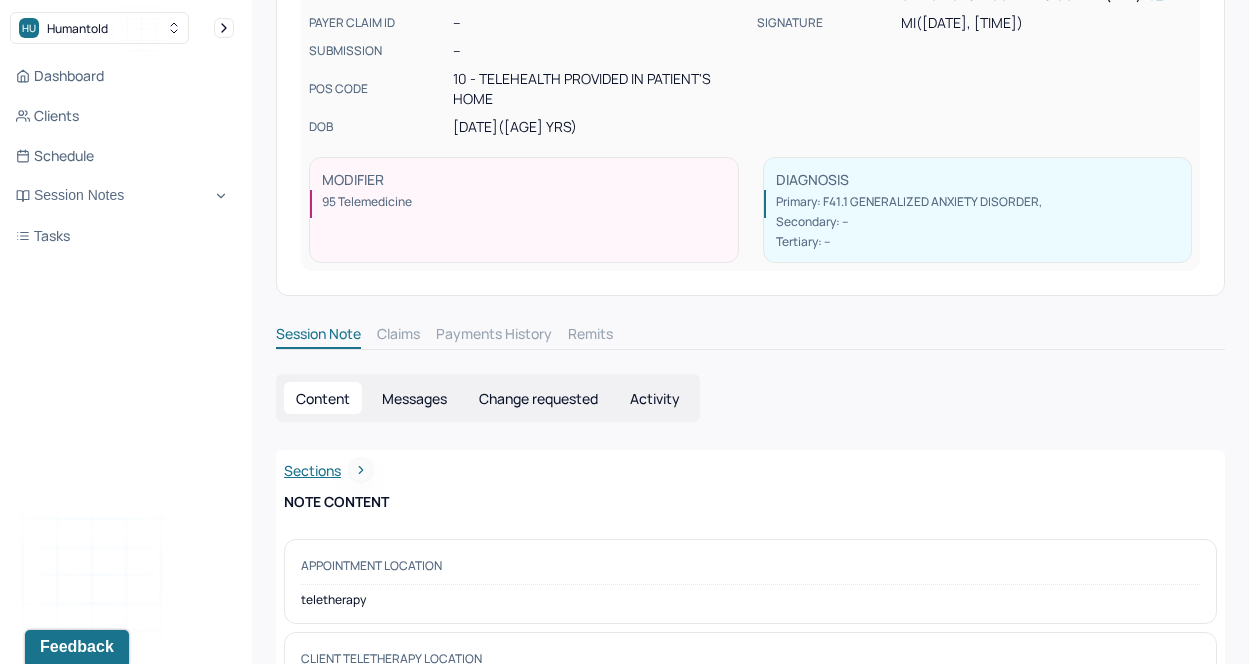 click on "Change requested" at bounding box center [538, 398] 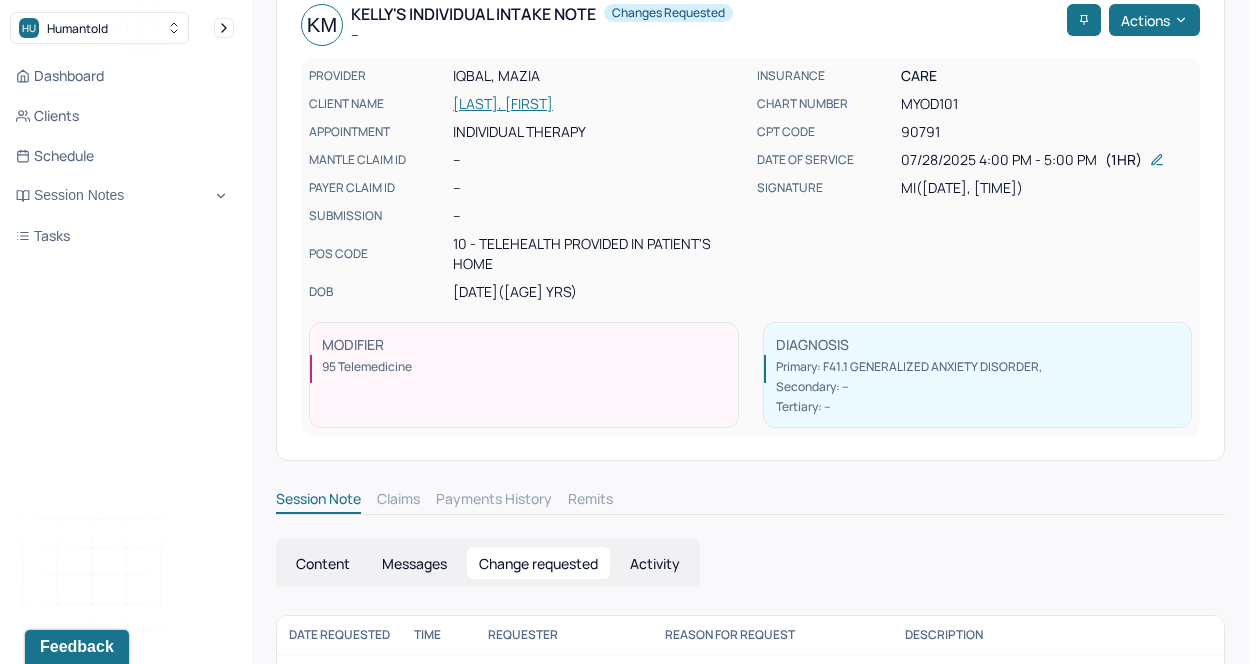 scroll, scrollTop: 0, scrollLeft: 0, axis: both 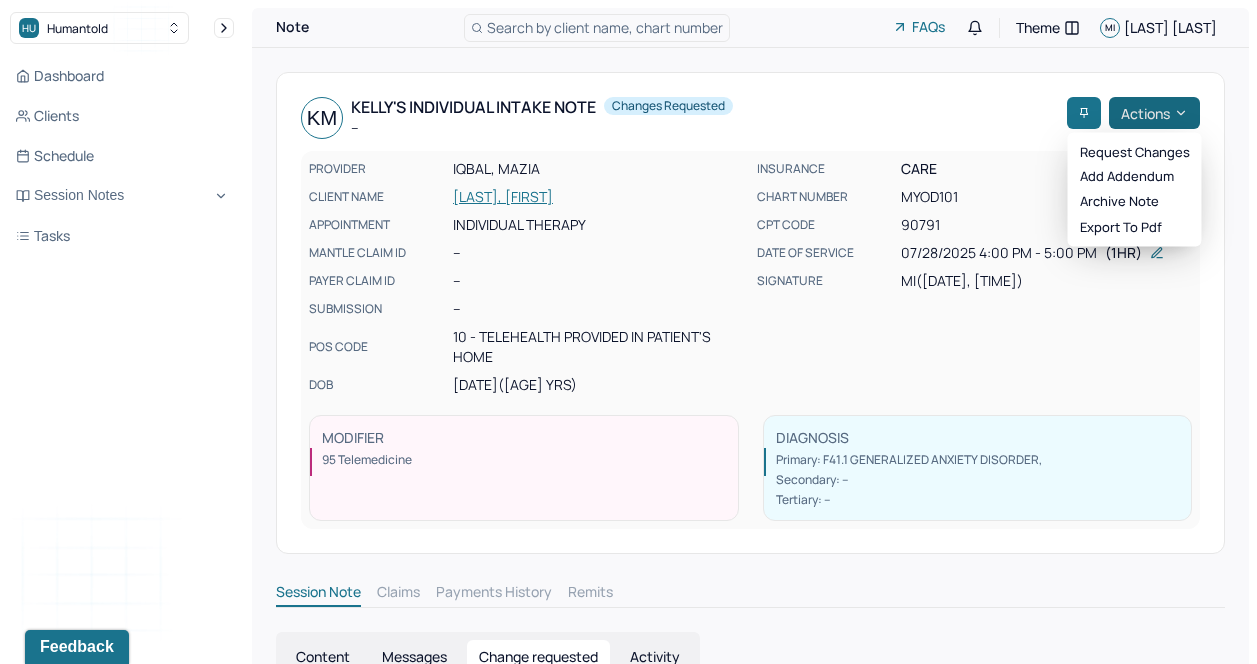 click on "Actions" at bounding box center (1154, 113) 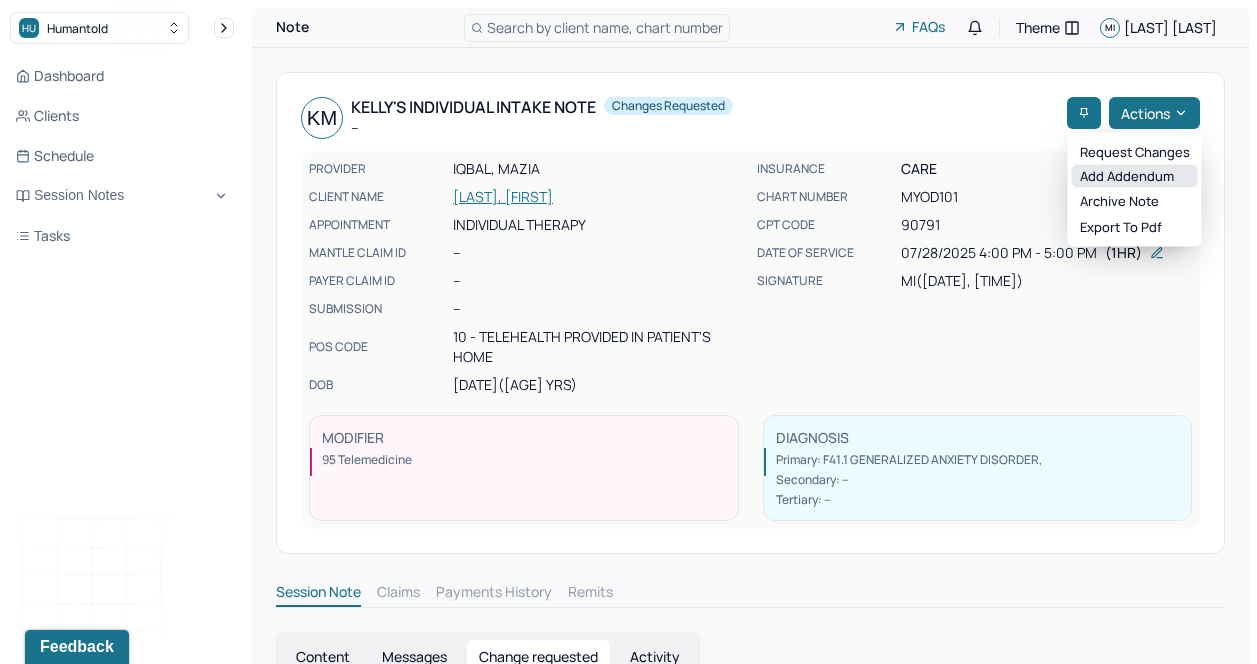 click on "Add addendum" at bounding box center (1135, 176) 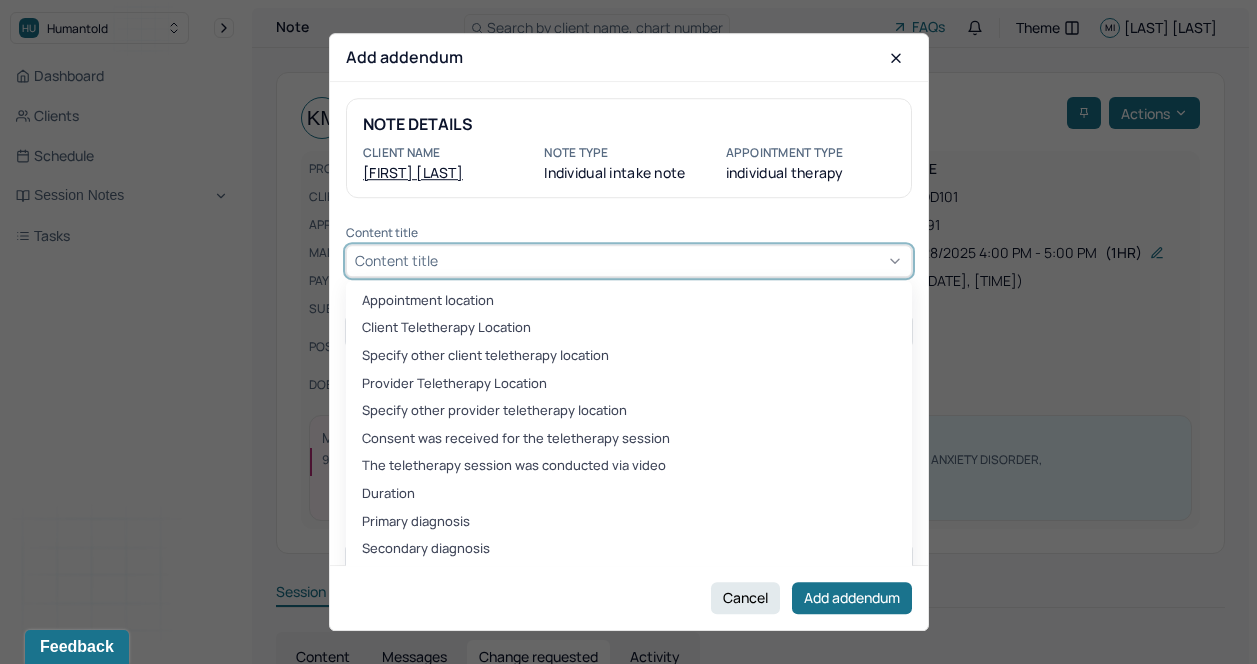click on "Content title" at bounding box center [629, 261] 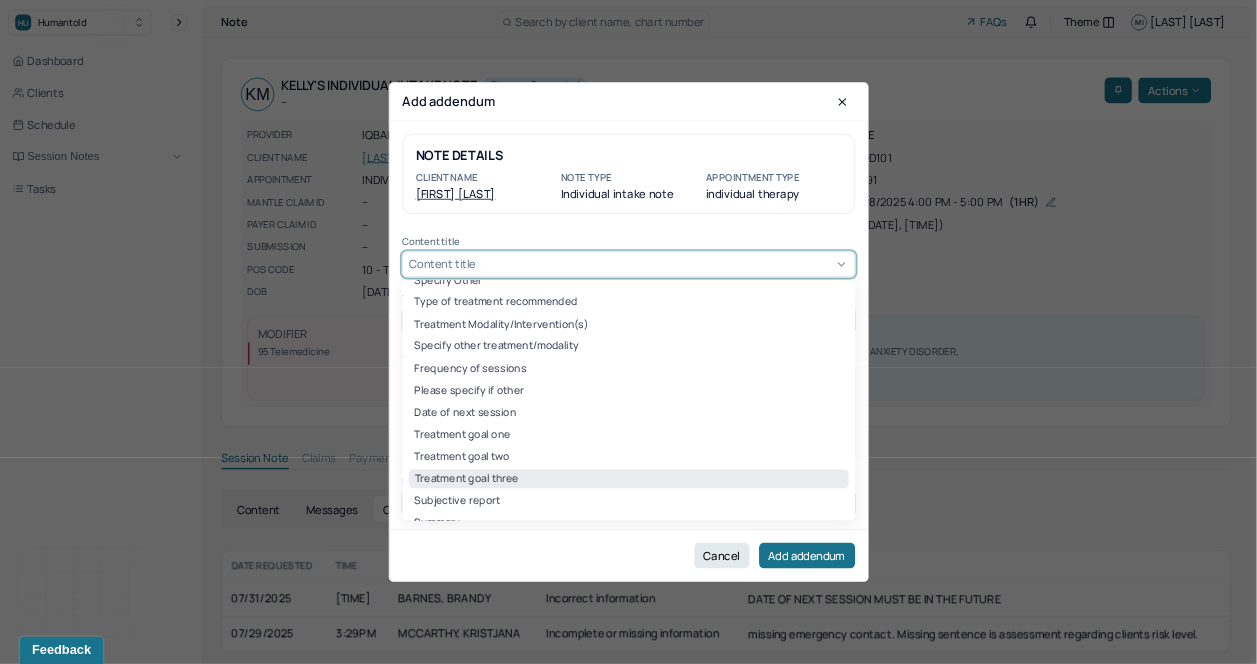 scroll, scrollTop: 2475, scrollLeft: 0, axis: vertical 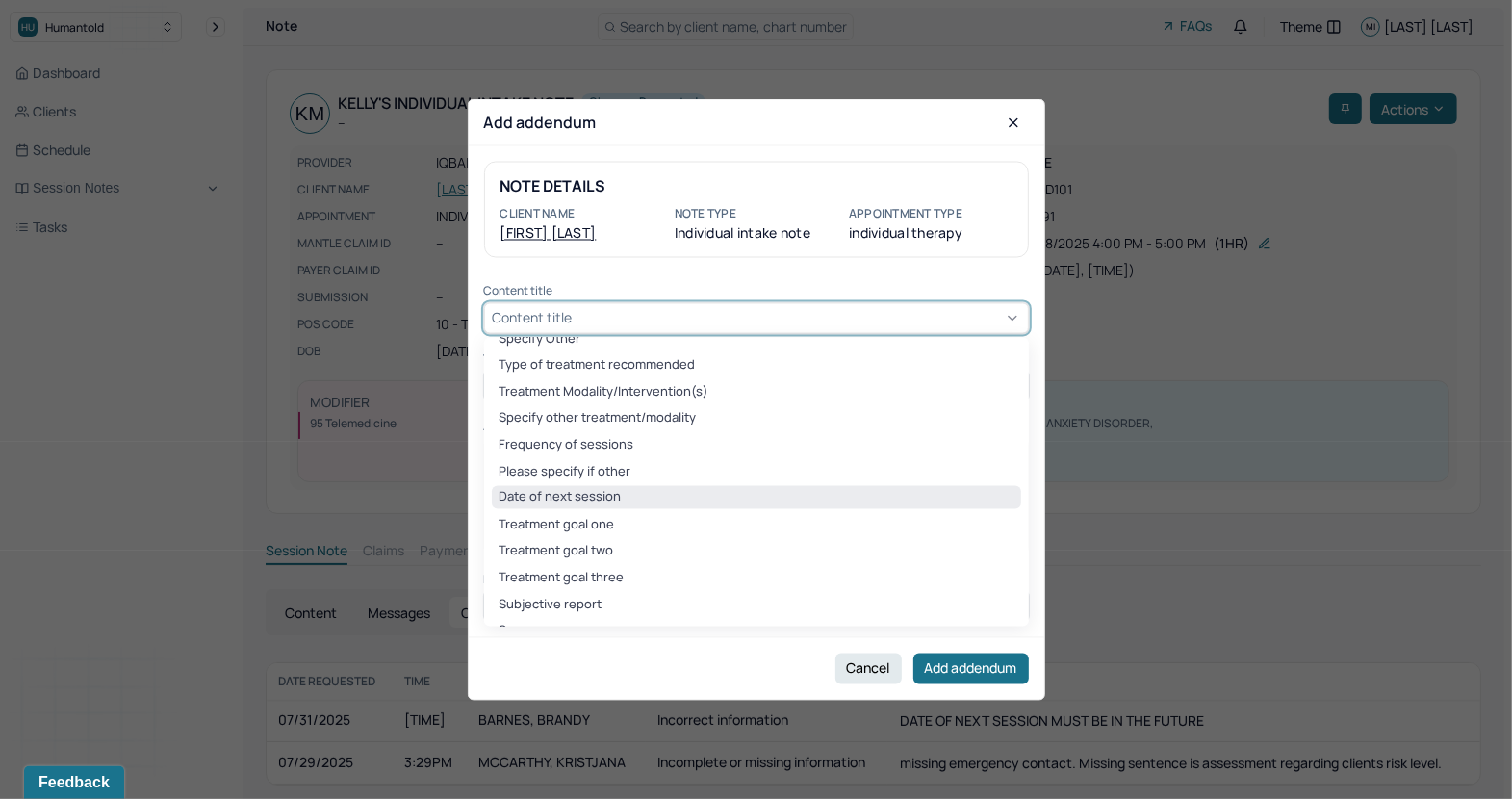 click on "Date of next session" at bounding box center [756, 498] 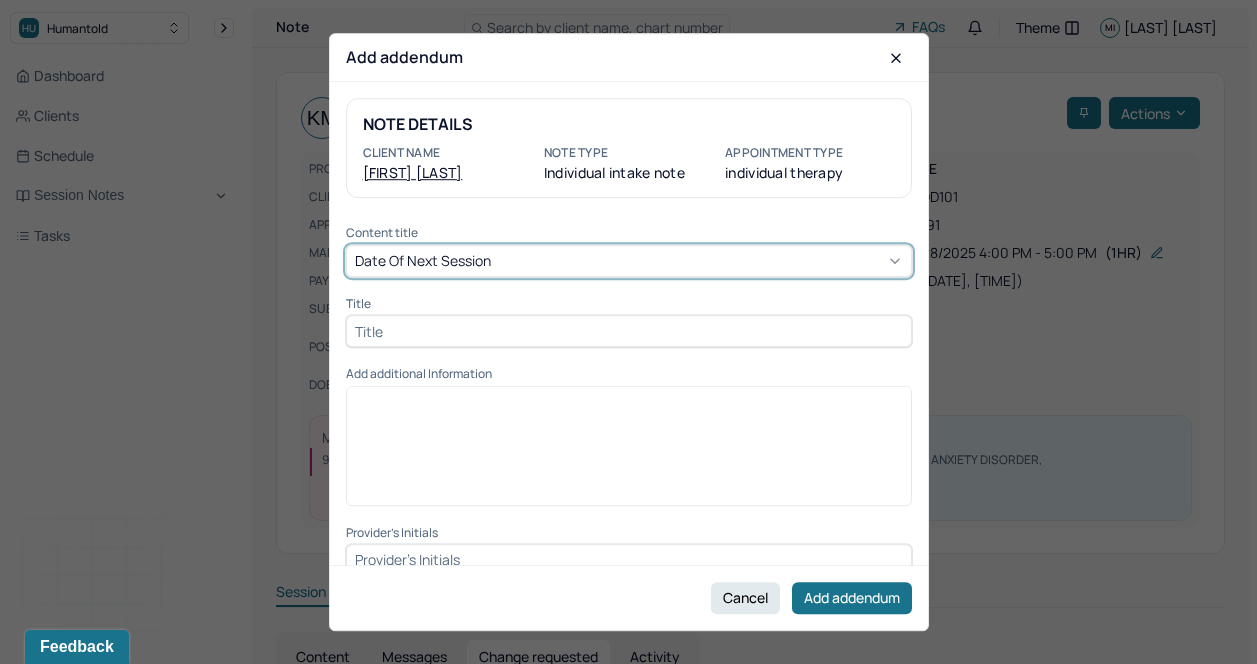 click on "Cancel" at bounding box center [745, 598] 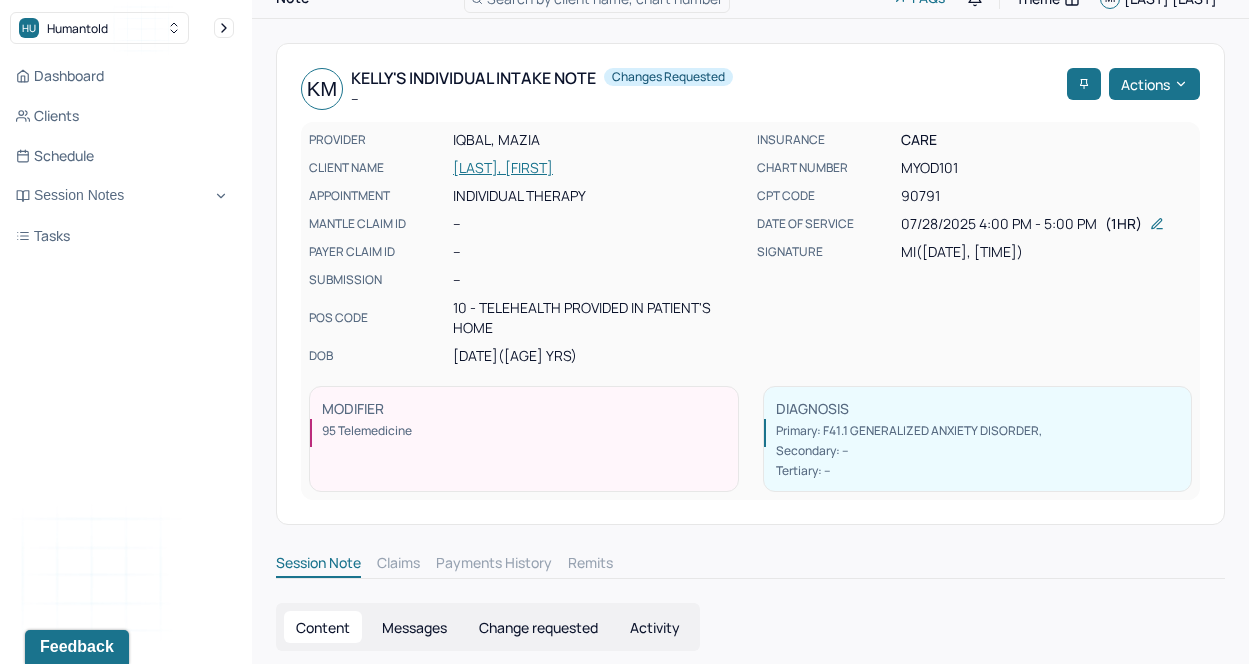 scroll, scrollTop: 33, scrollLeft: 0, axis: vertical 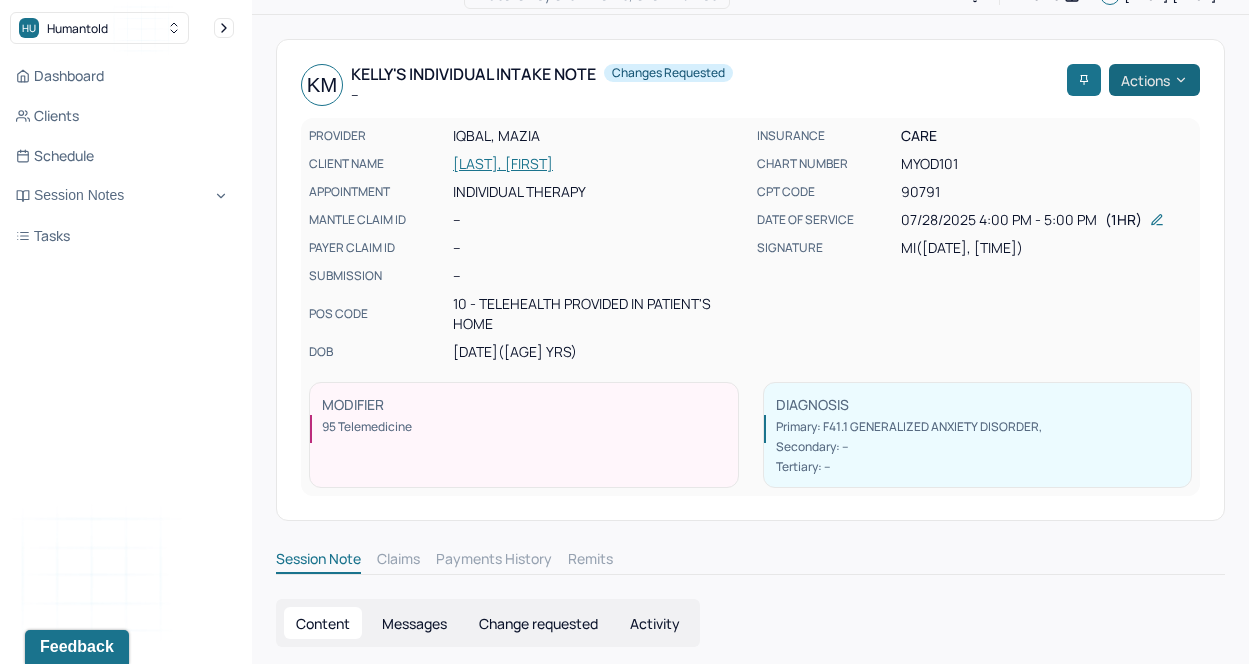 click on "Actions" at bounding box center (1154, 80) 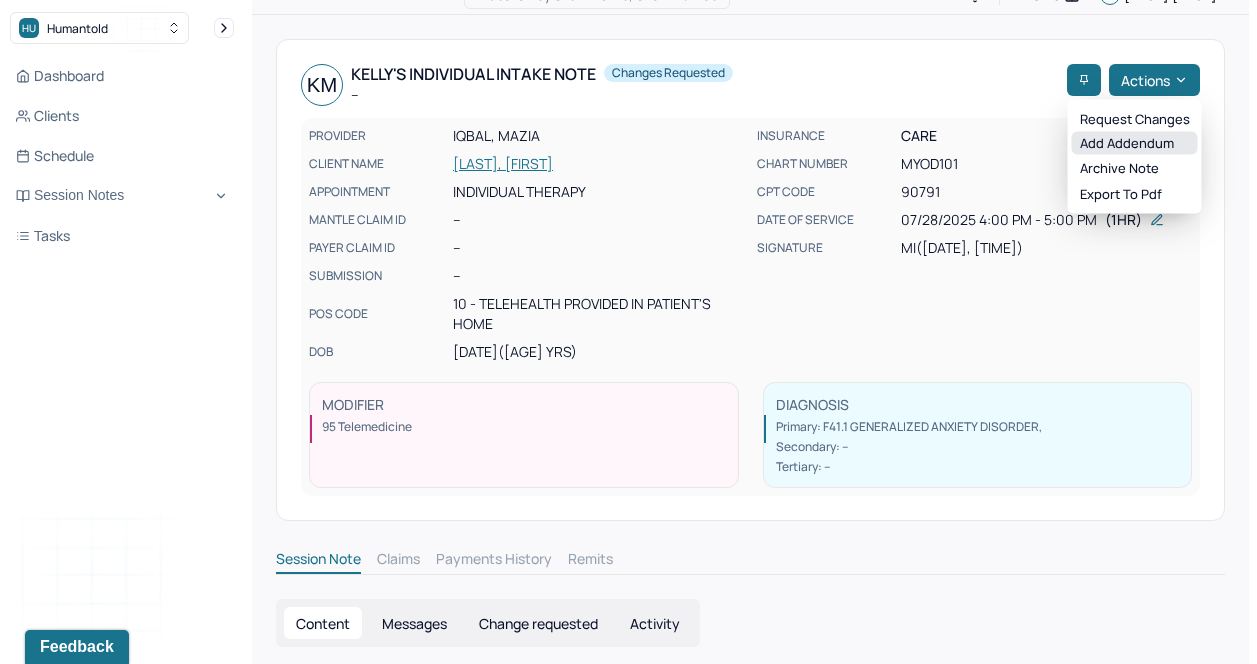 click on "Add addendum" at bounding box center [1135, 143] 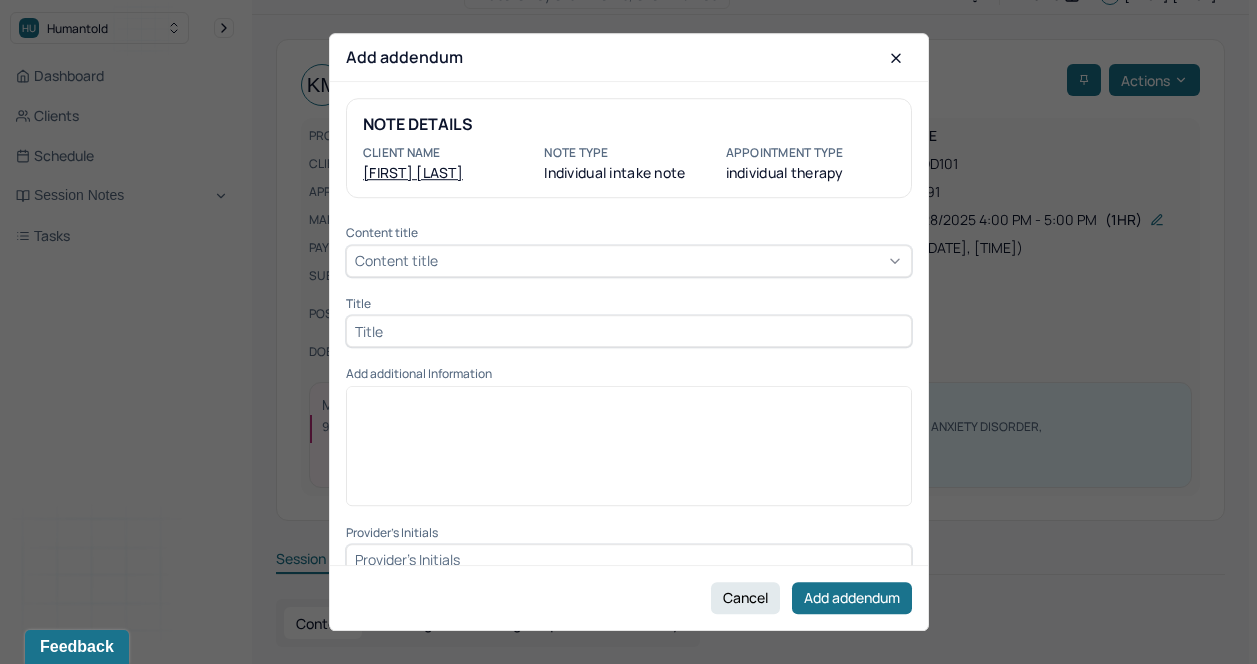 click on "Content title" at bounding box center (396, 260) 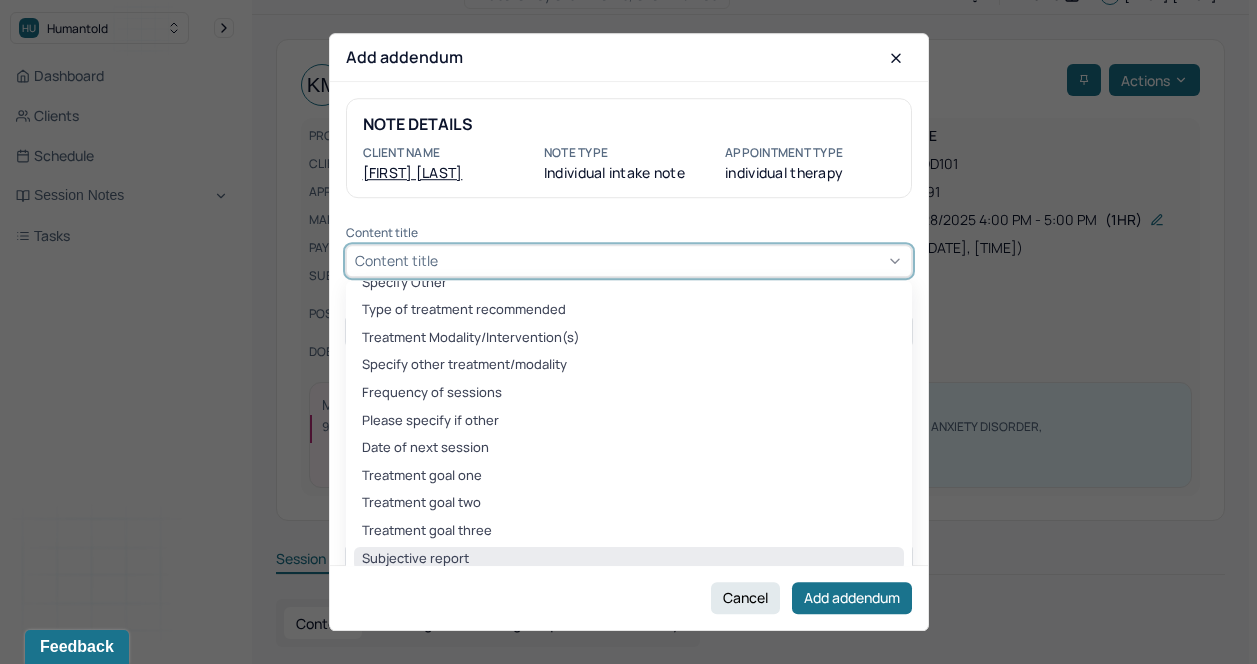 scroll, scrollTop: 2468, scrollLeft: 0, axis: vertical 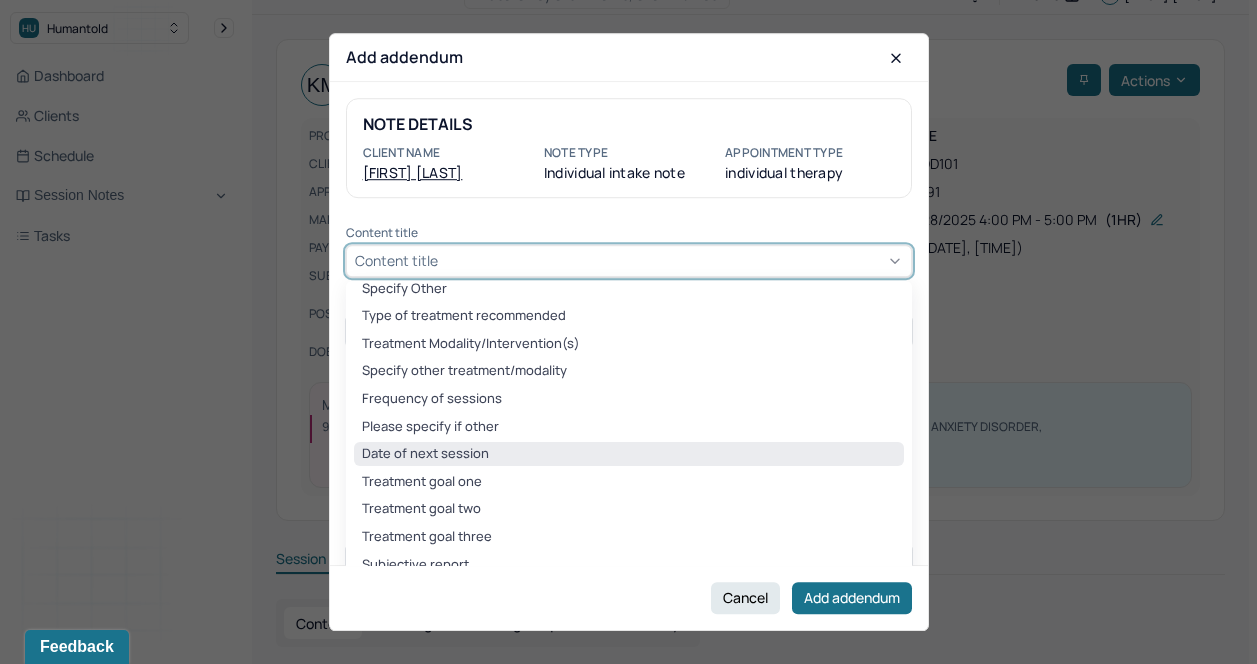 click on "Date of next session" at bounding box center (629, 454) 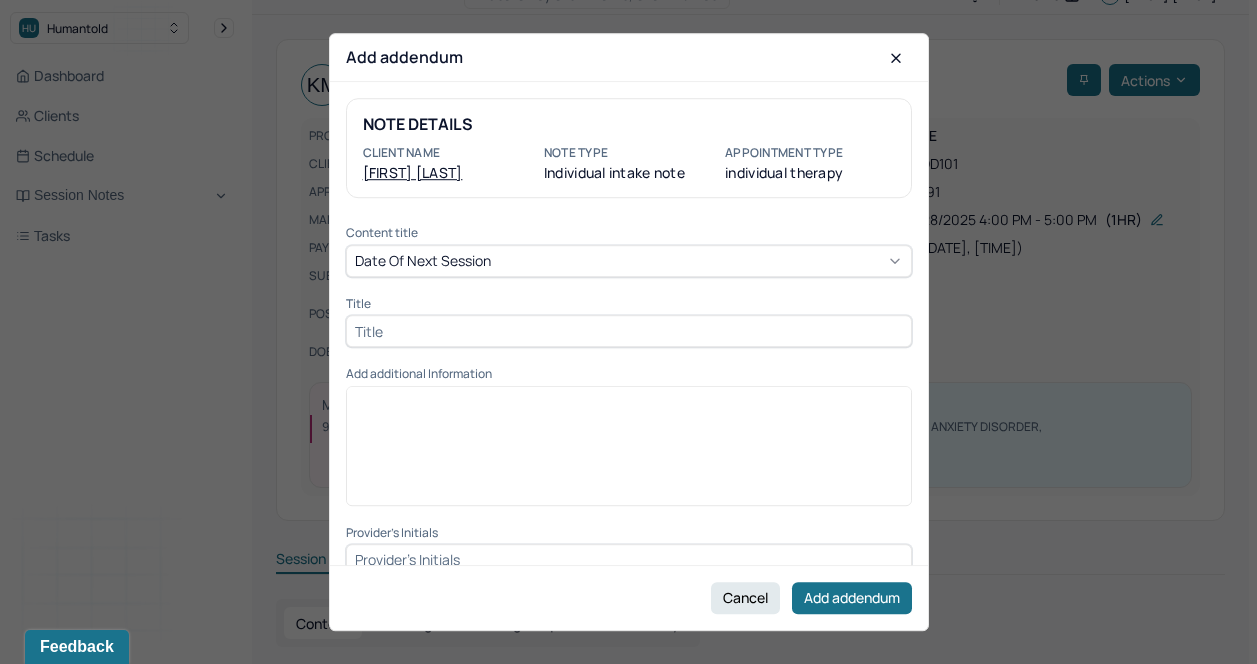 click at bounding box center [629, 331] 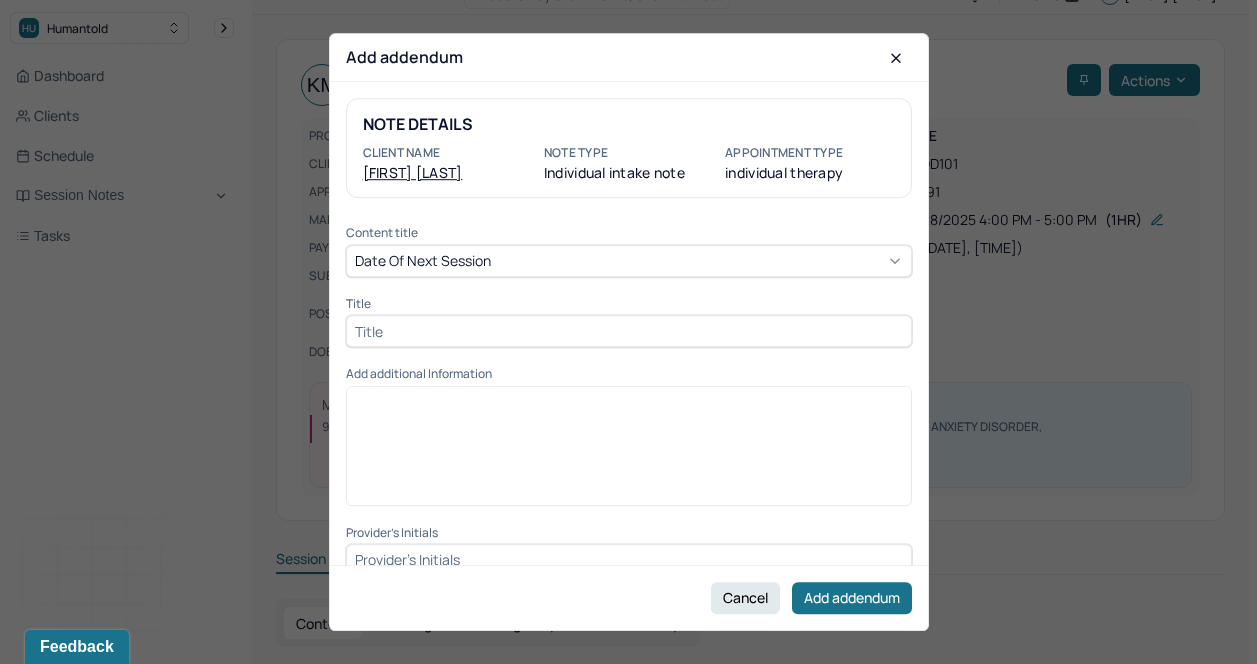 click at bounding box center (629, 331) 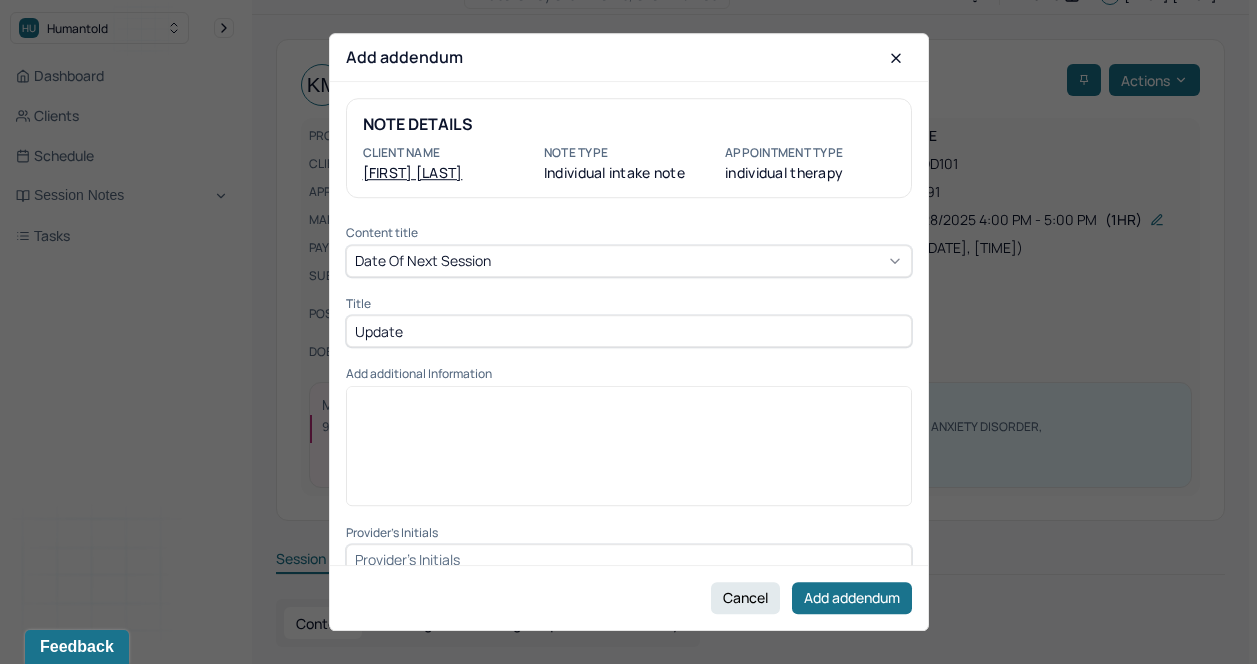 type on "Update" 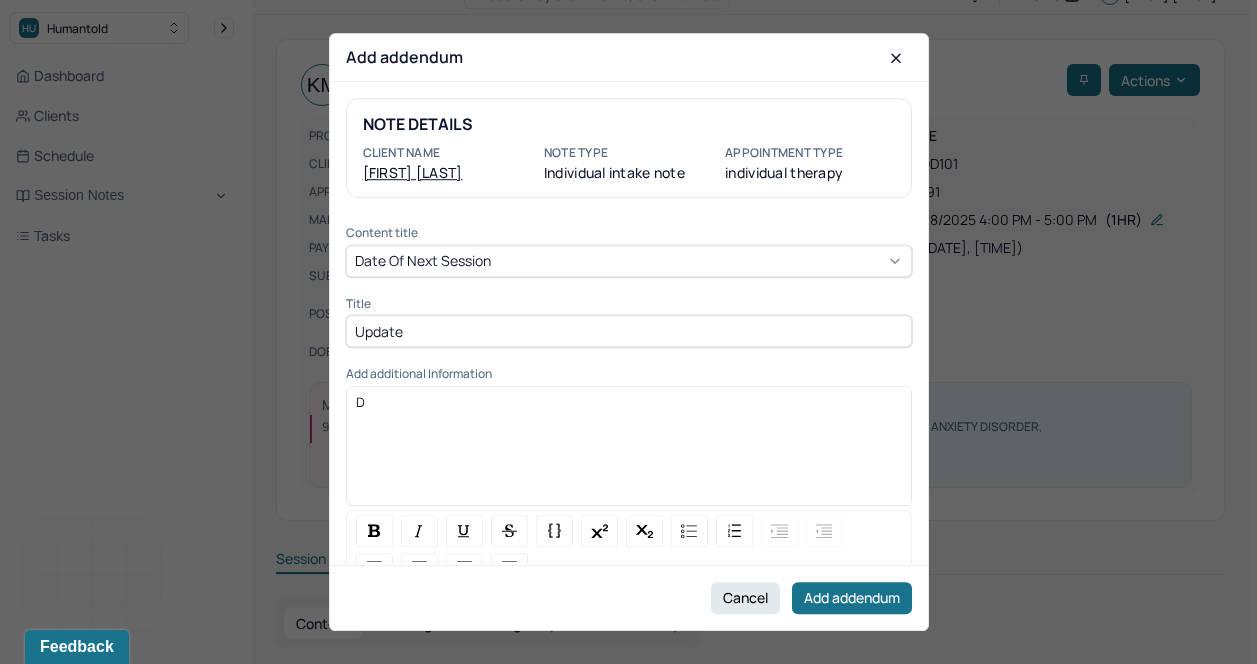 type 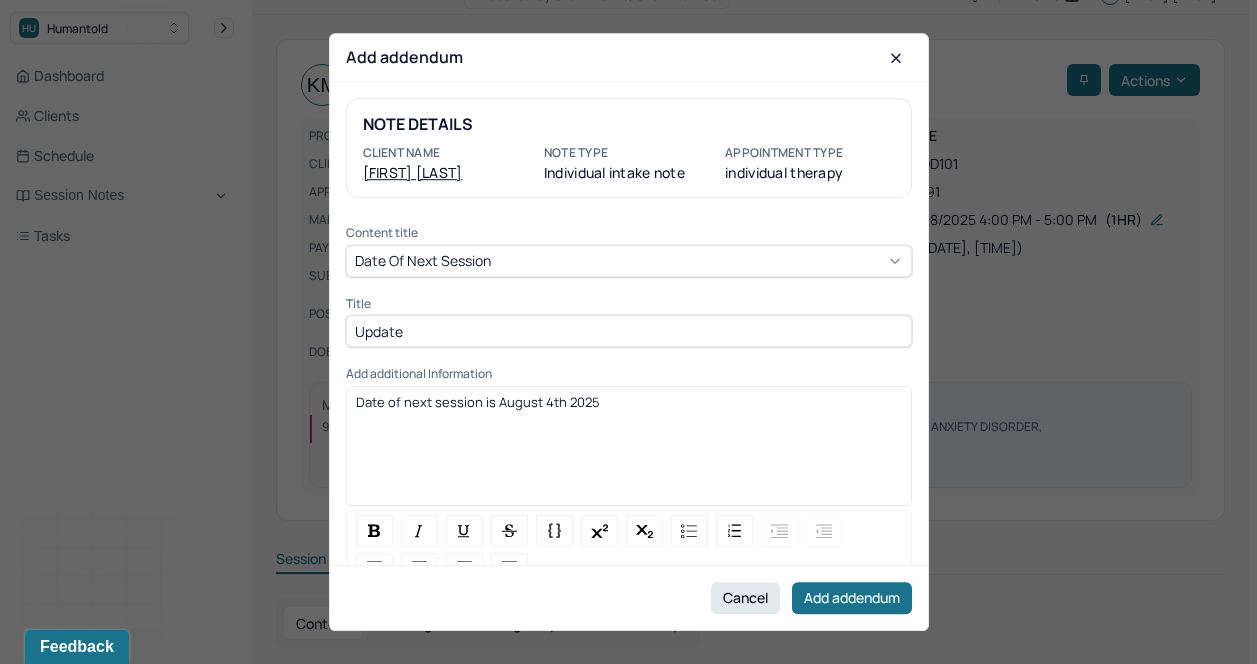 click on "Date of next session is August 4th 2025" at bounding box center (478, 402) 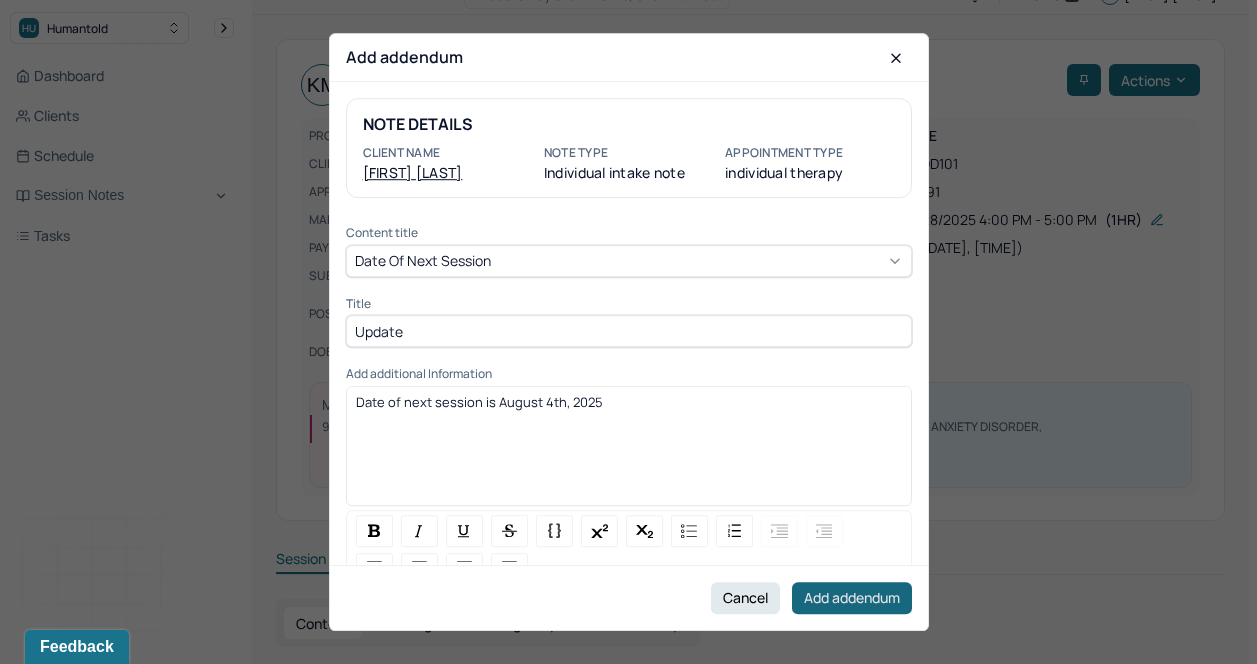 click on "Add addendum" at bounding box center [852, 598] 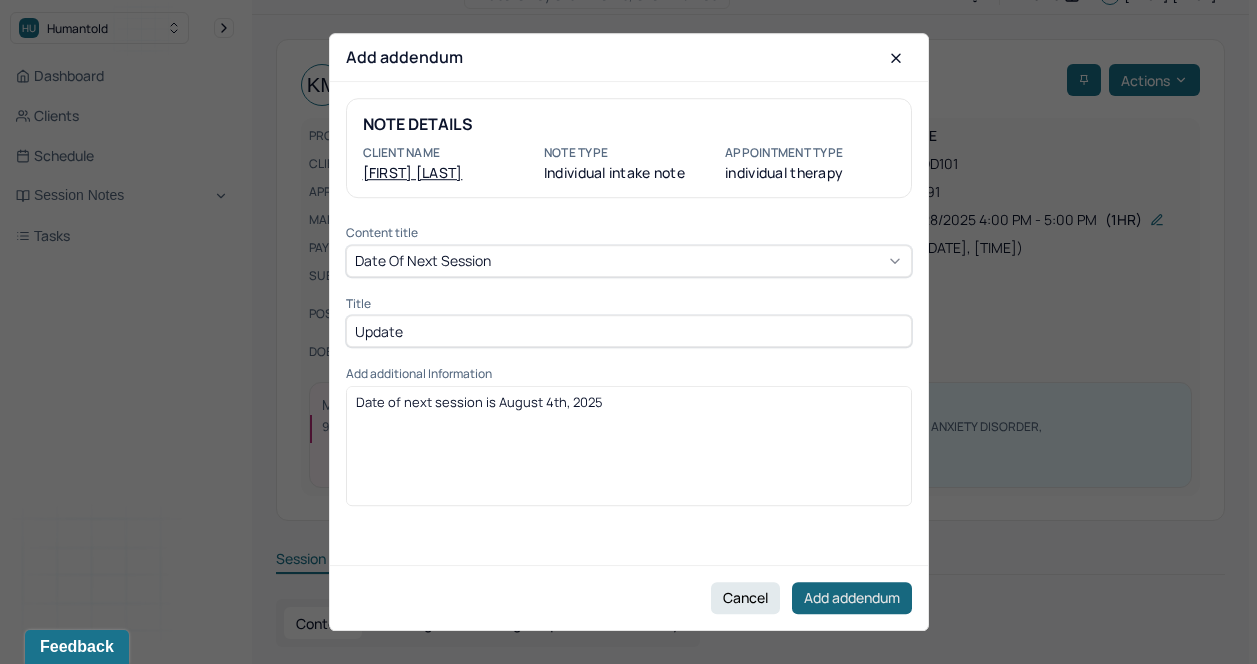 scroll, scrollTop: 120, scrollLeft: 0, axis: vertical 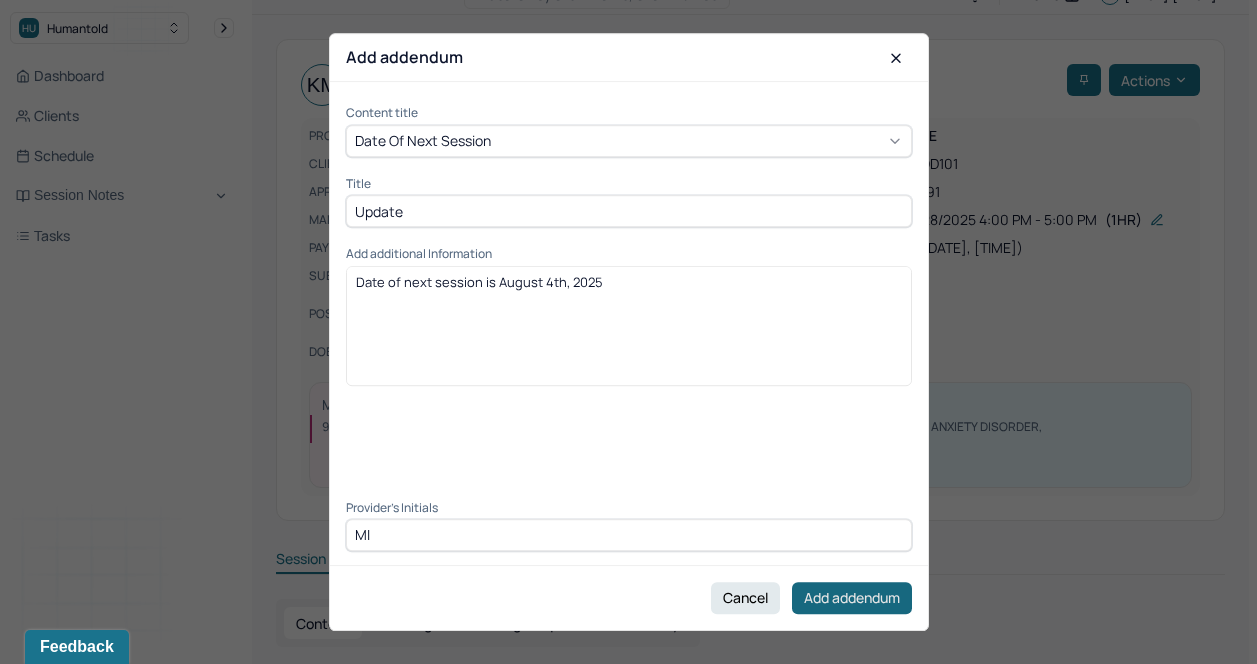 type on "MI" 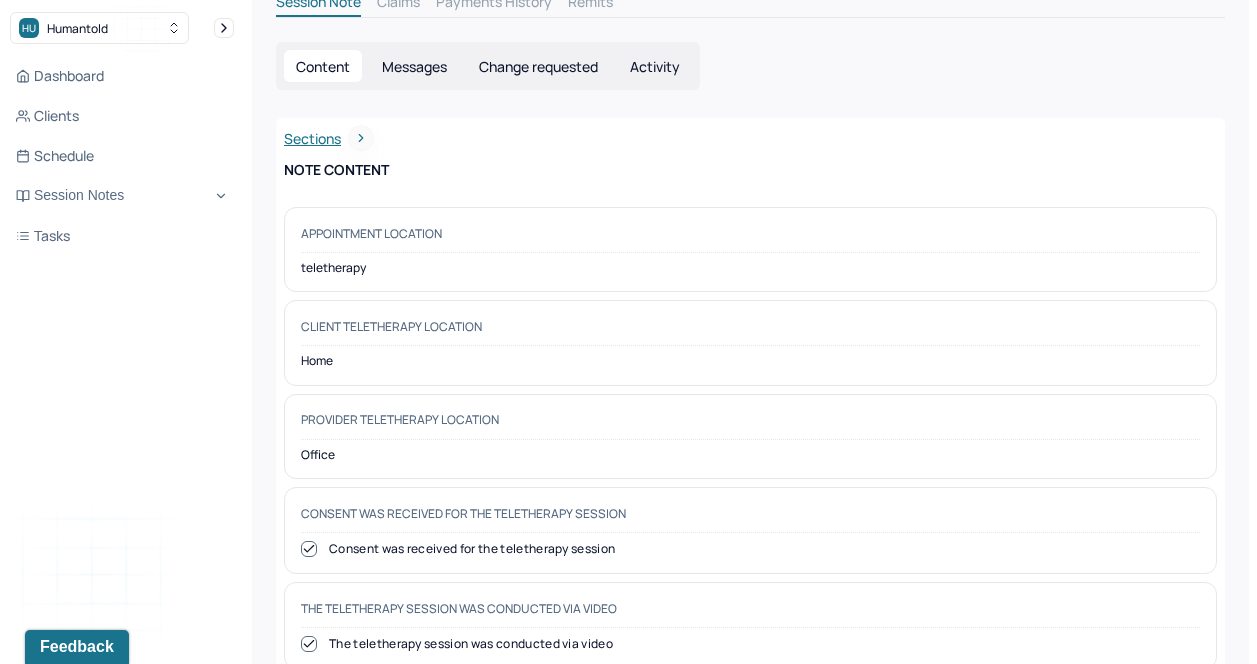 click on "Change requested" at bounding box center [538, 66] 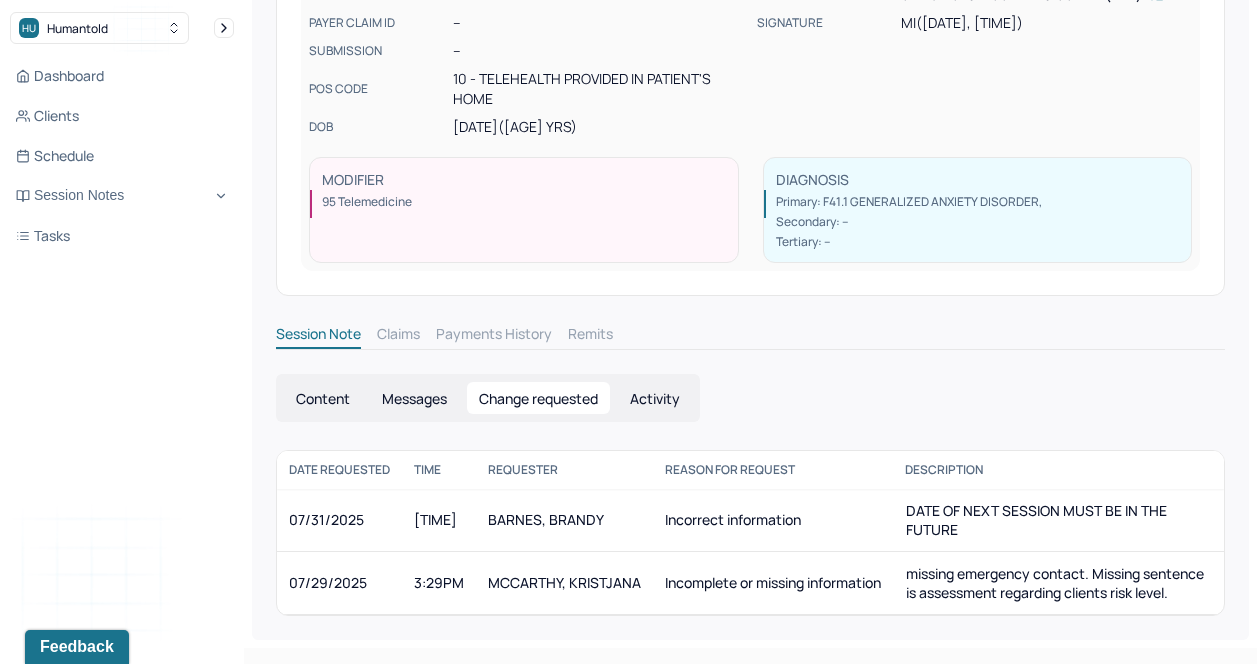 scroll, scrollTop: 258, scrollLeft: 0, axis: vertical 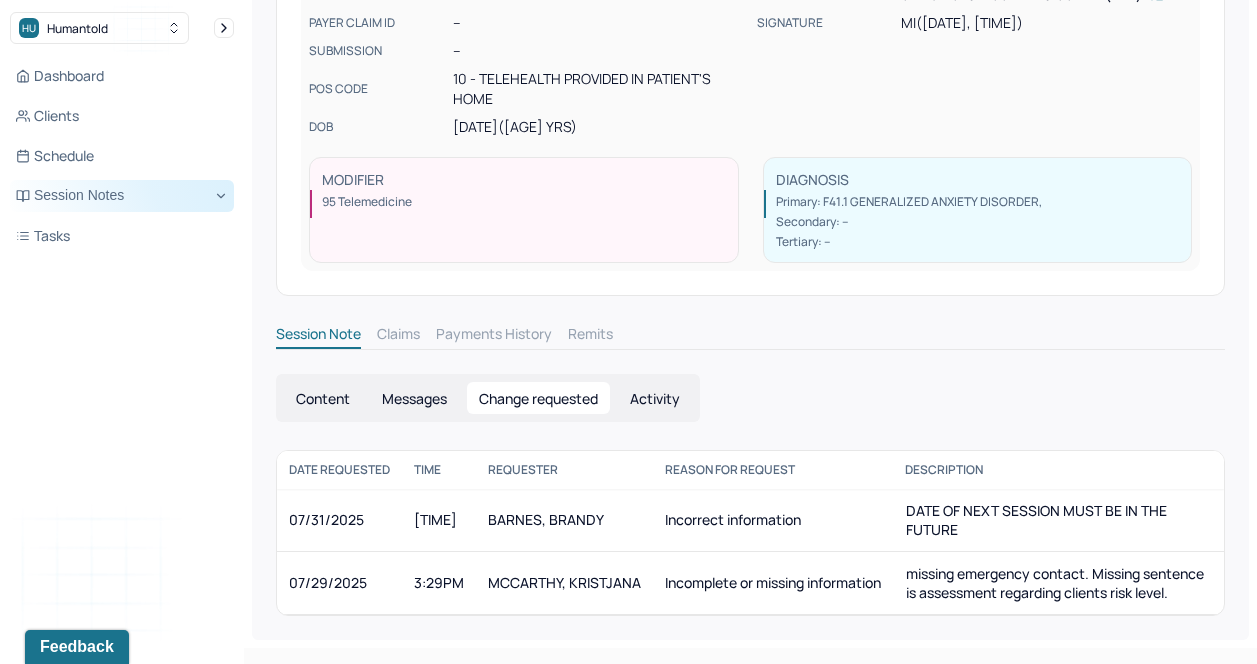 click on "Session Notes" at bounding box center [122, 196] 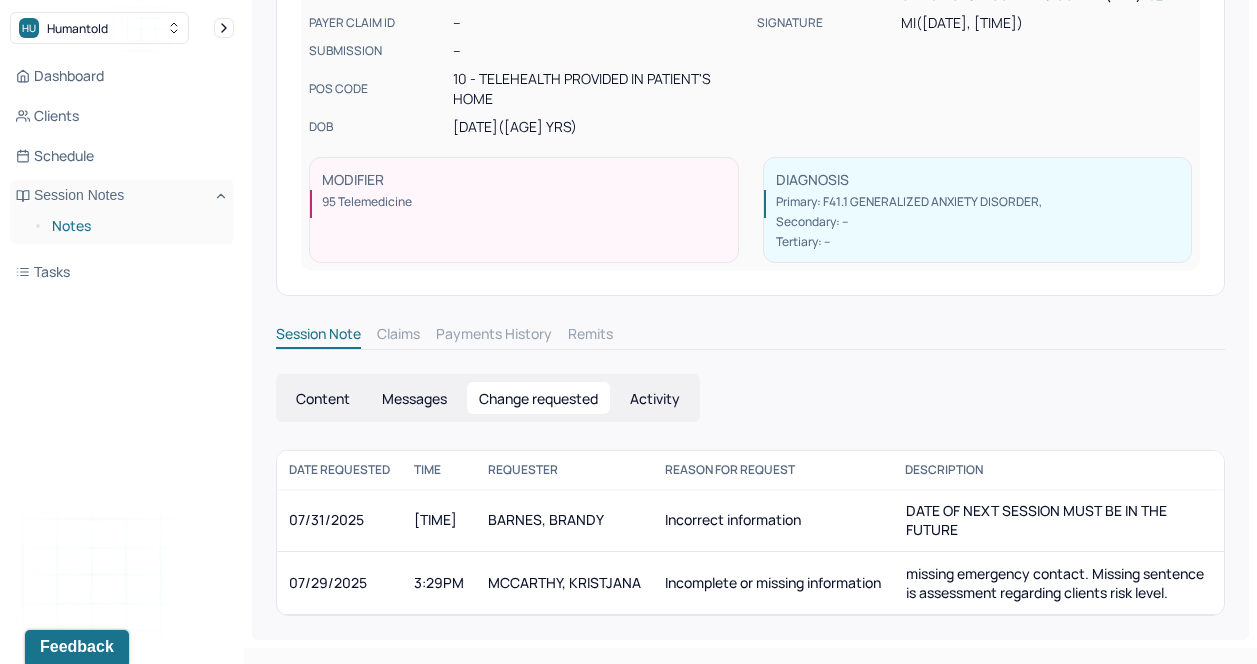 click on "Notes" at bounding box center [135, 226] 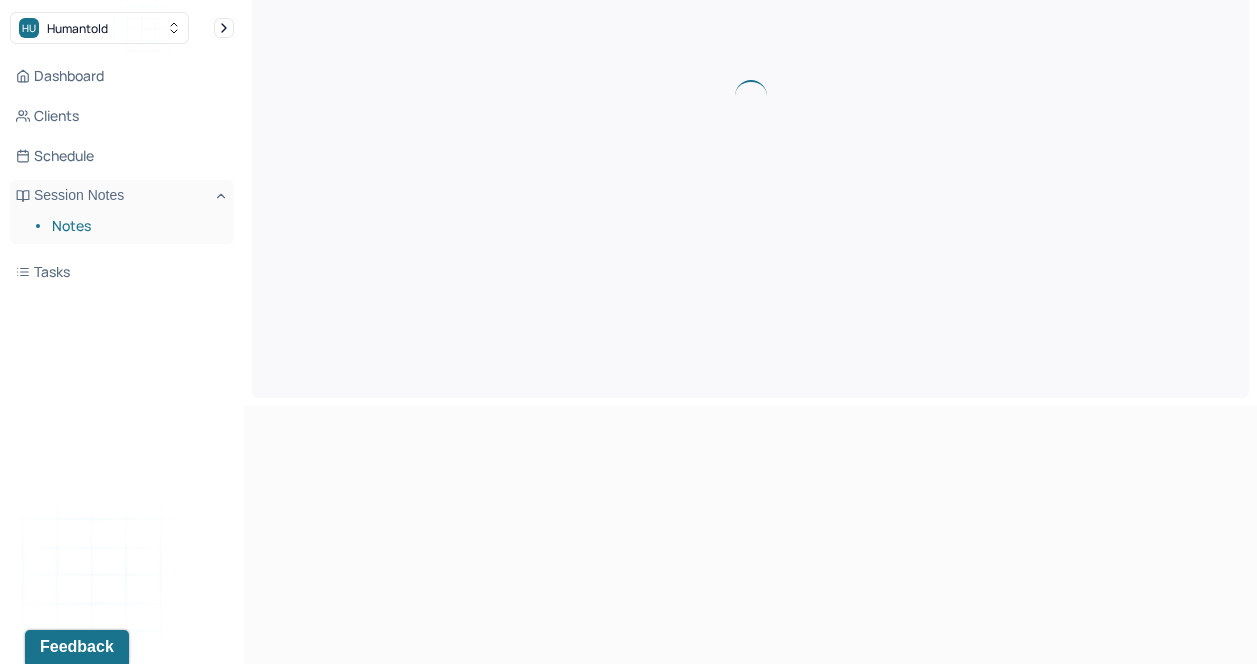 scroll, scrollTop: 0, scrollLeft: 0, axis: both 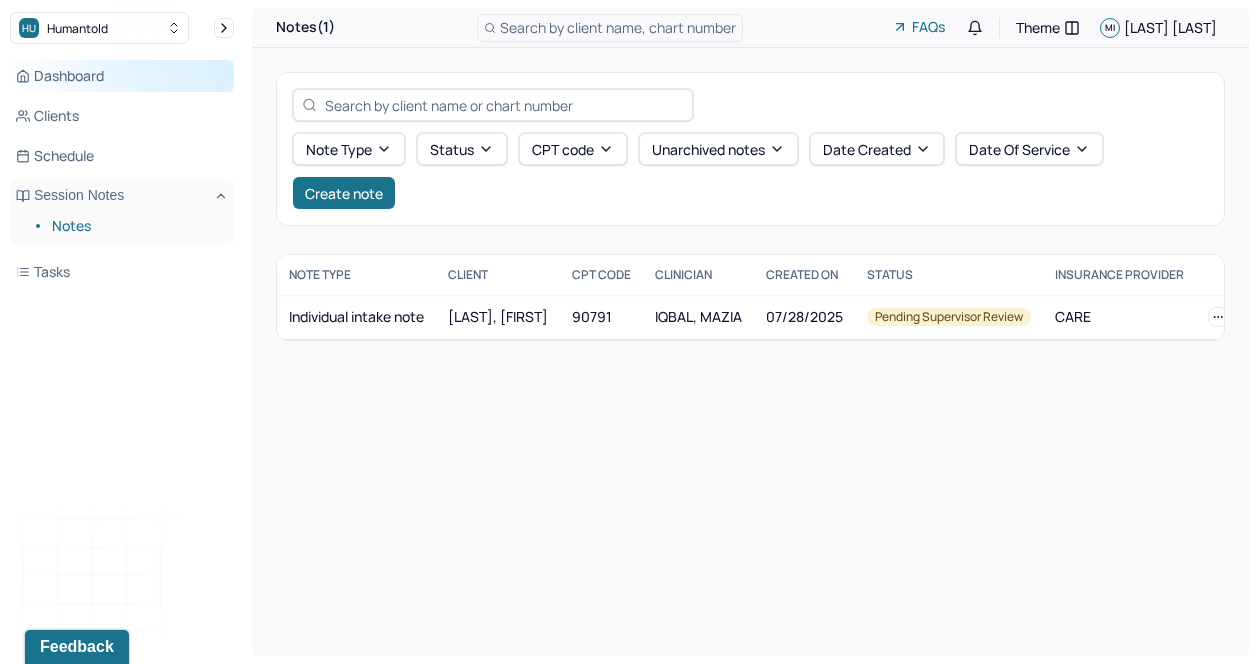 click on "Dashboard" at bounding box center [122, 76] 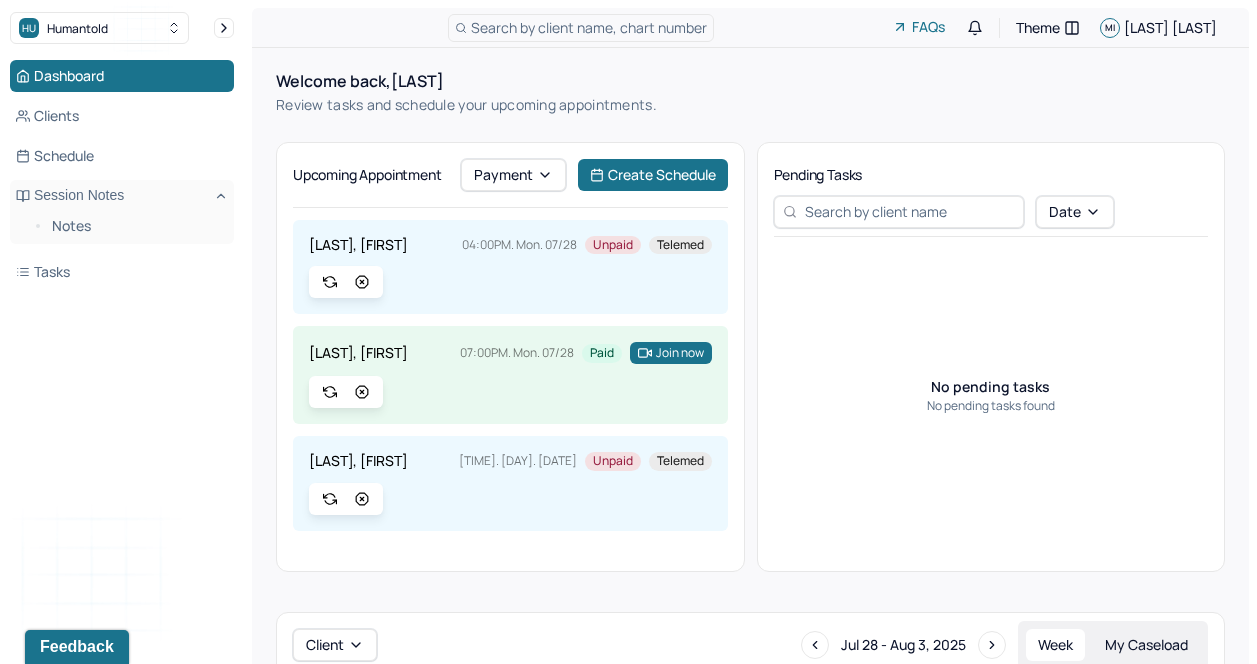 scroll, scrollTop: 478, scrollLeft: 0, axis: vertical 